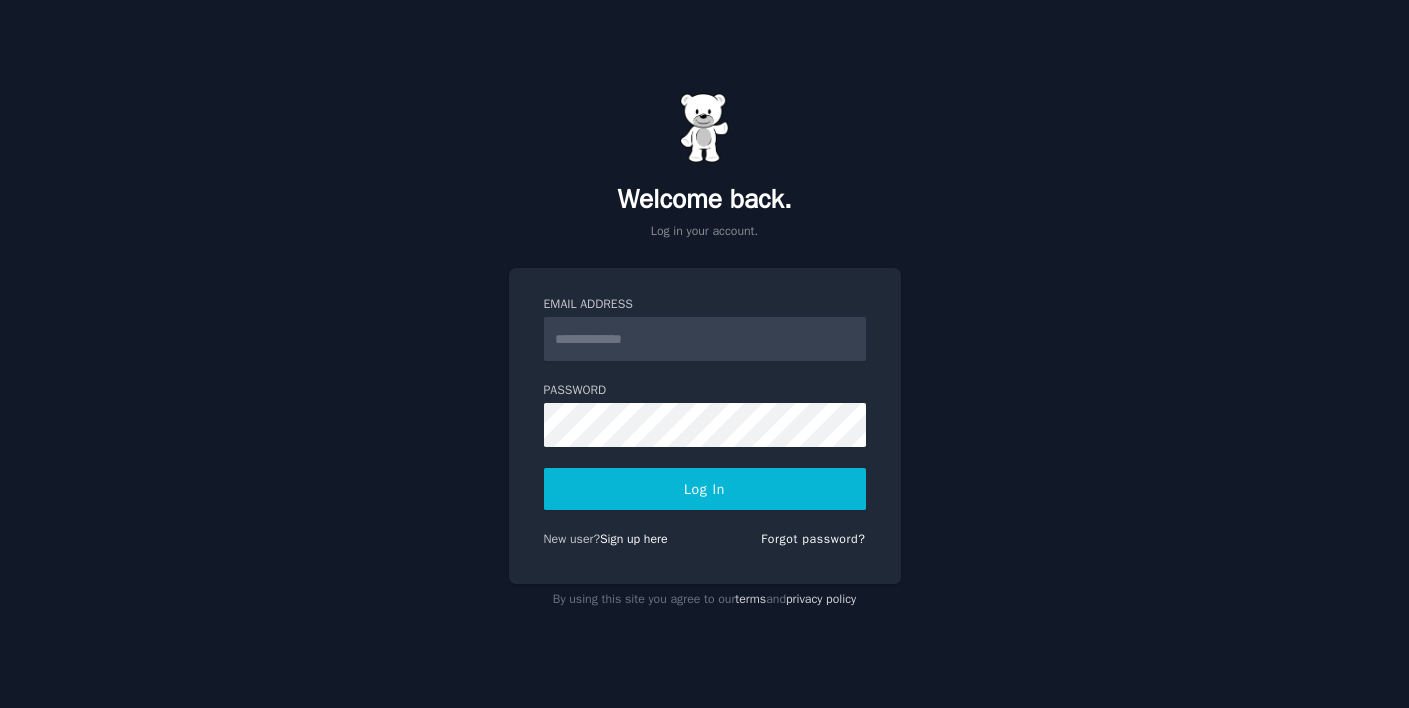 scroll, scrollTop: 0, scrollLeft: 0, axis: both 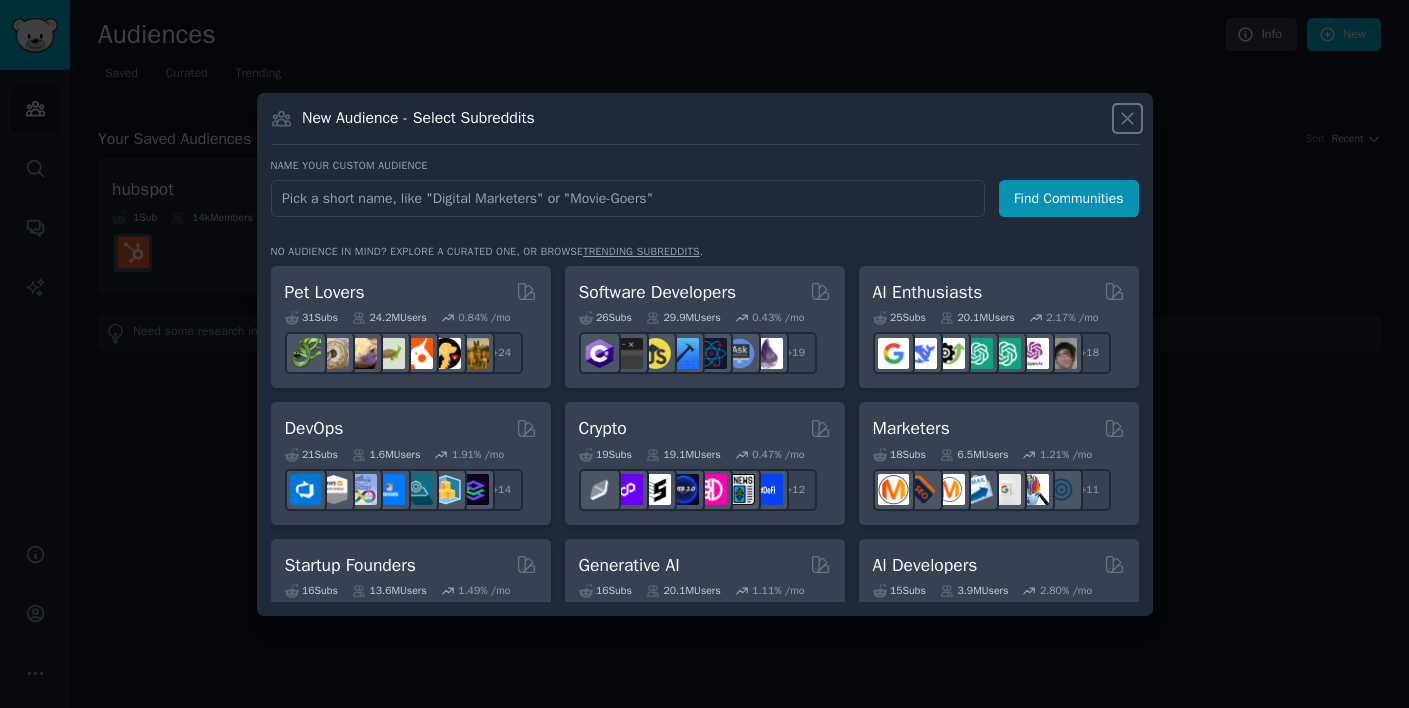 click 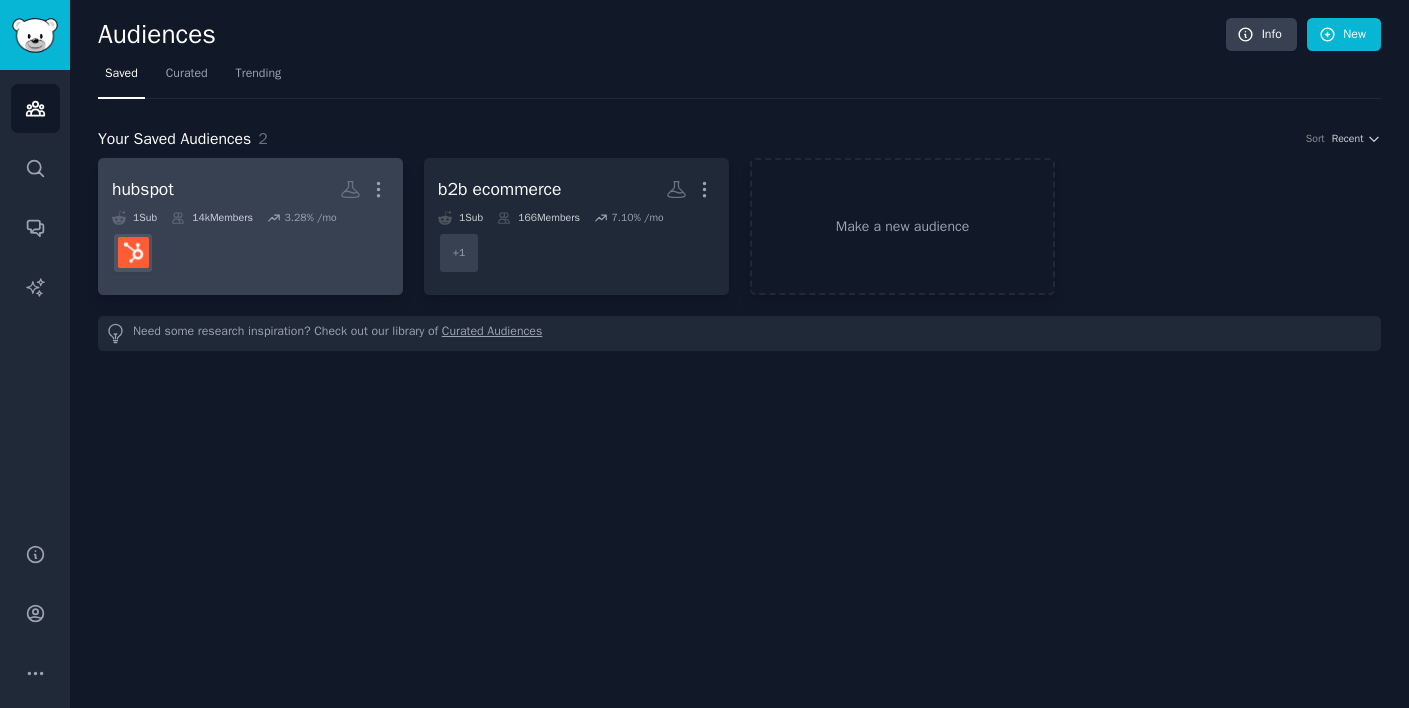 click on "hubspot More" at bounding box center (250, 189) 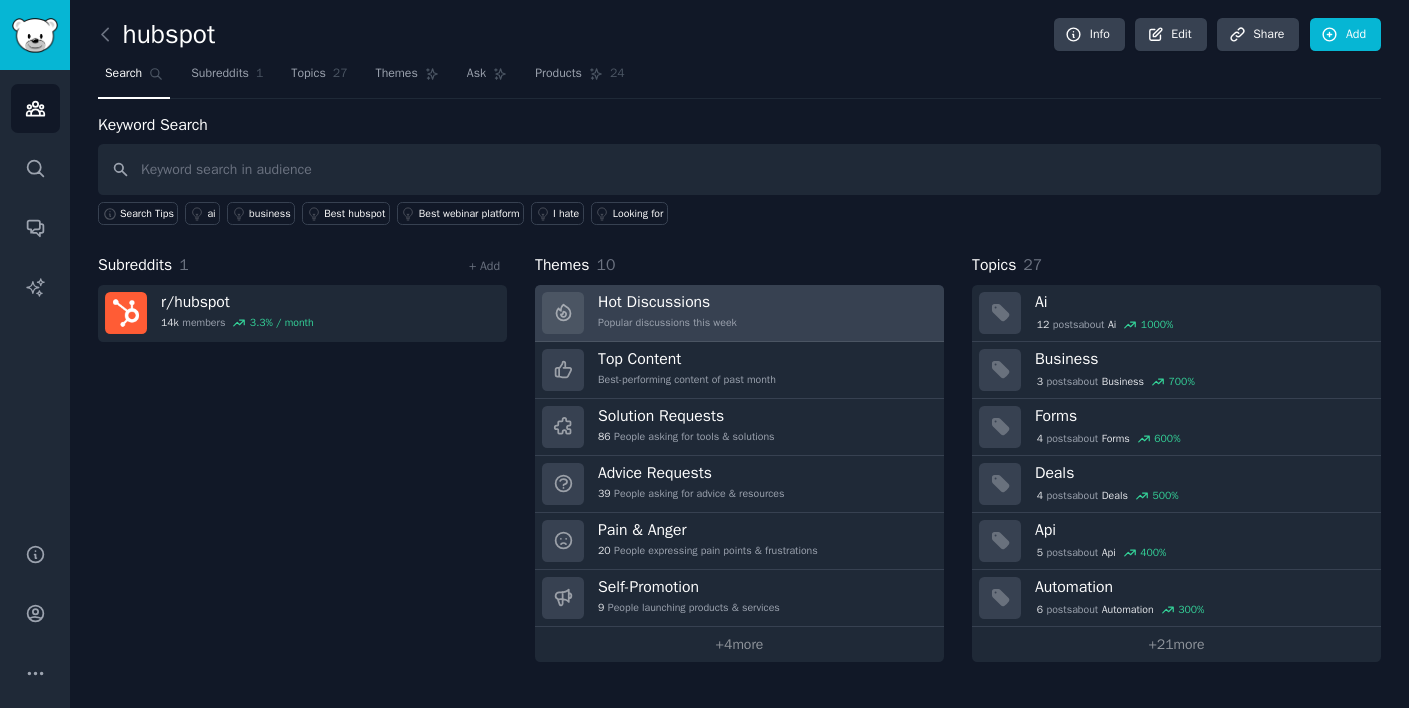 click on "Hot Discussions Popular discussions this week" at bounding box center [667, 313] 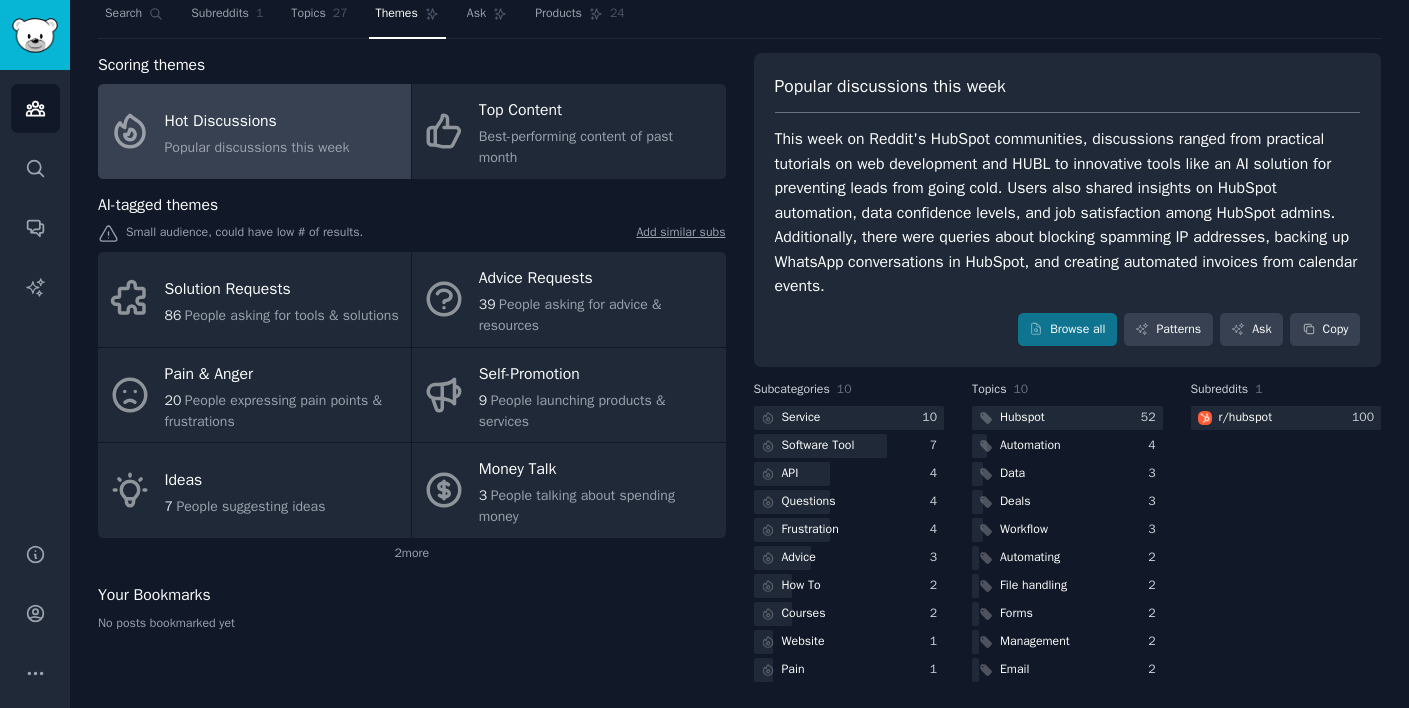 scroll, scrollTop: 65, scrollLeft: 0, axis: vertical 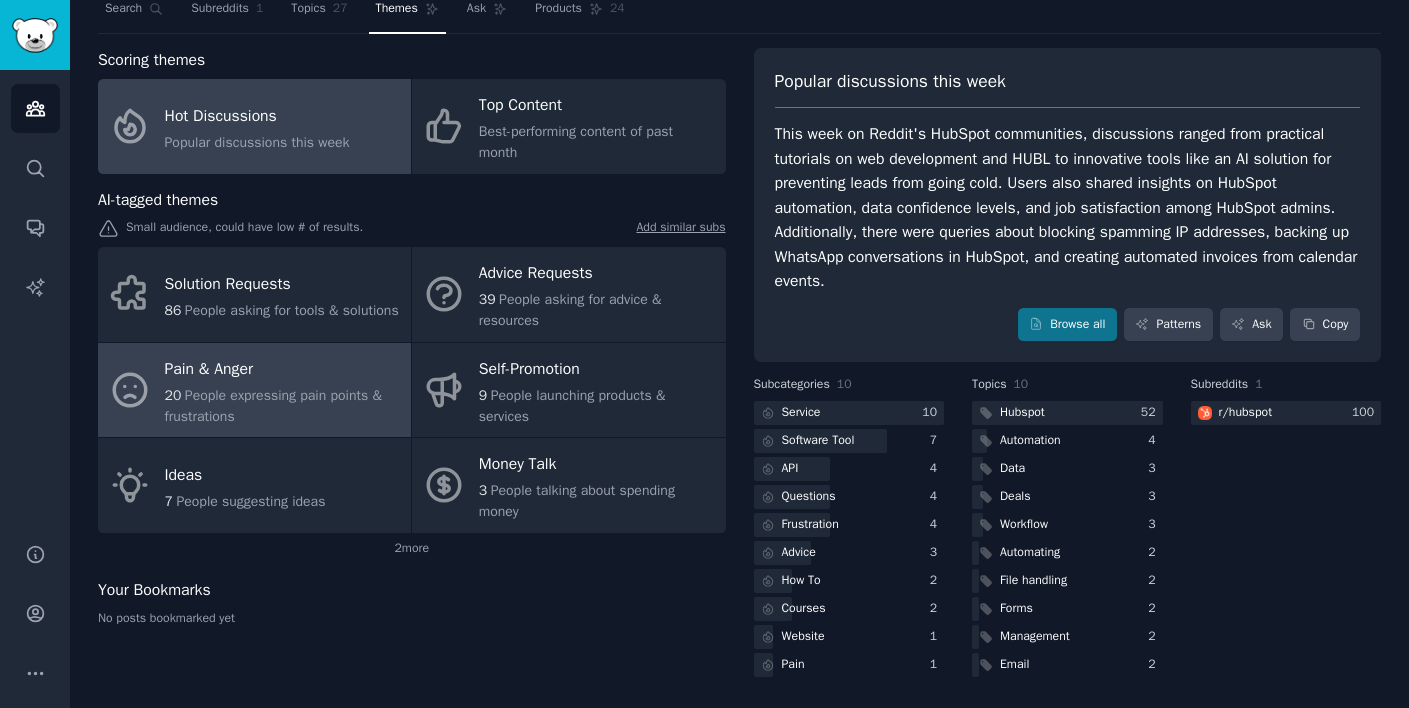 click on "People expressing pain points & frustrations" at bounding box center (273, 406) 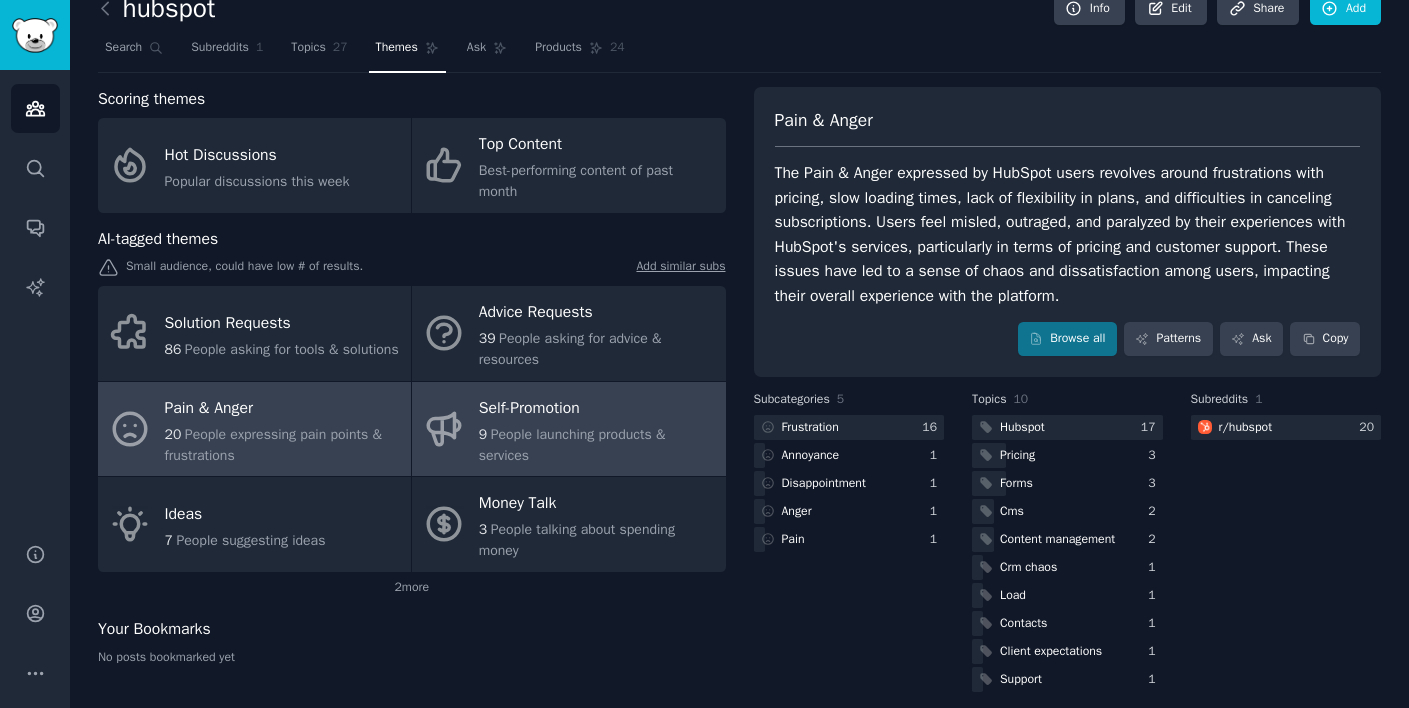 scroll, scrollTop: 41, scrollLeft: 0, axis: vertical 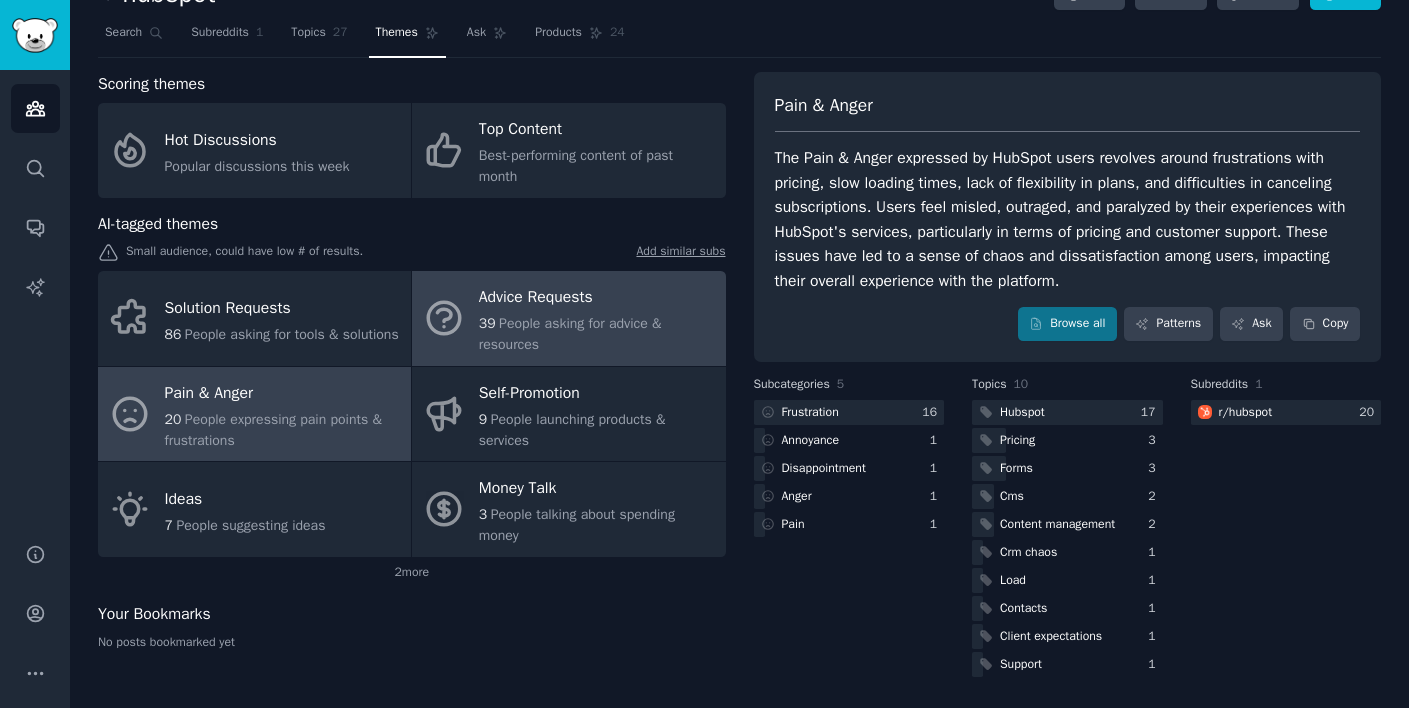 click on "39 People asking for advice & resources" at bounding box center [597, 334] 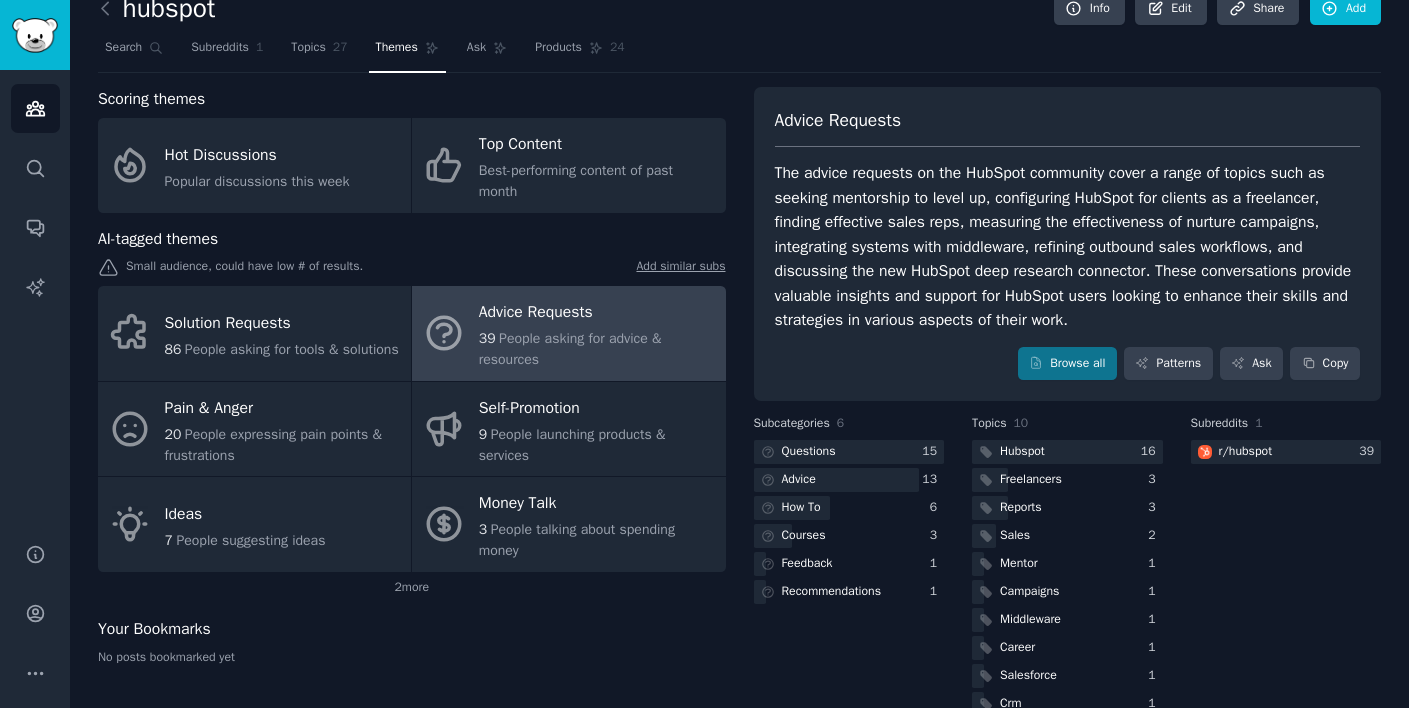 scroll, scrollTop: 41, scrollLeft: 0, axis: vertical 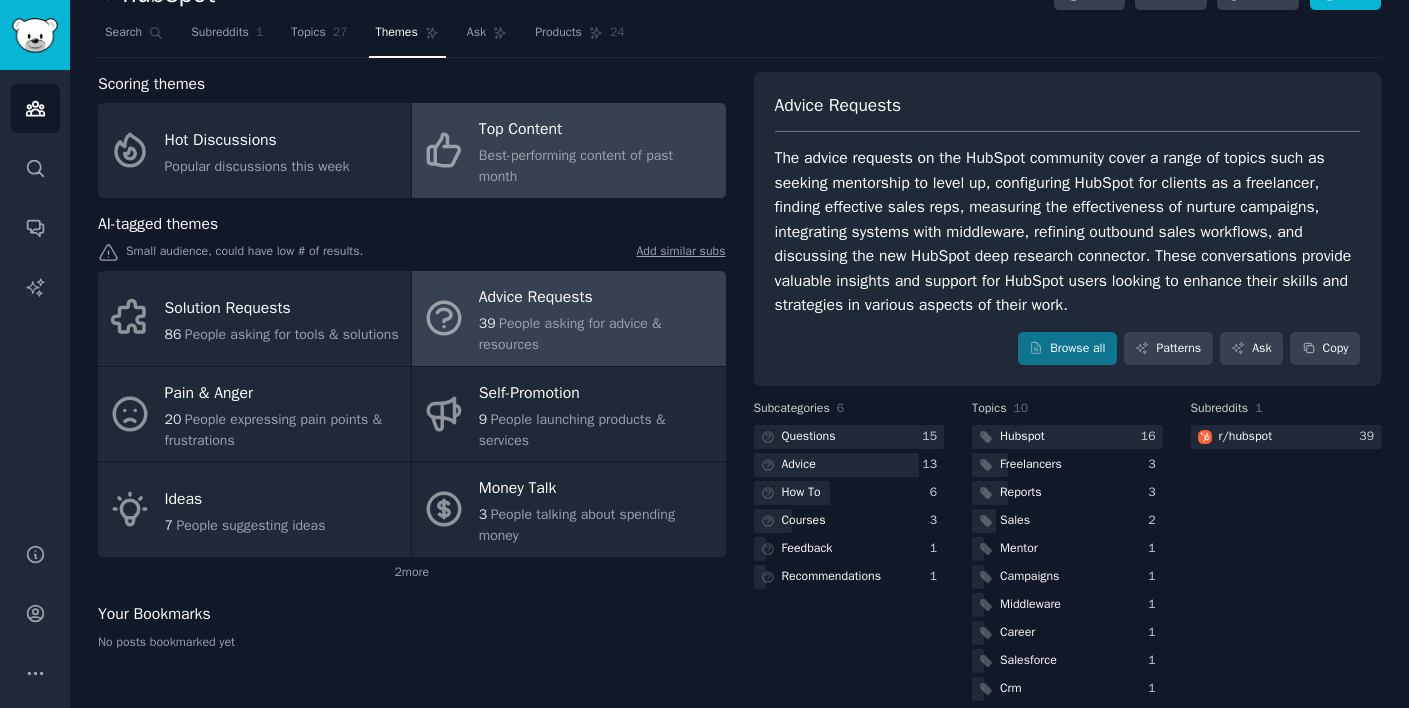 click on "Best-performing content of past month" 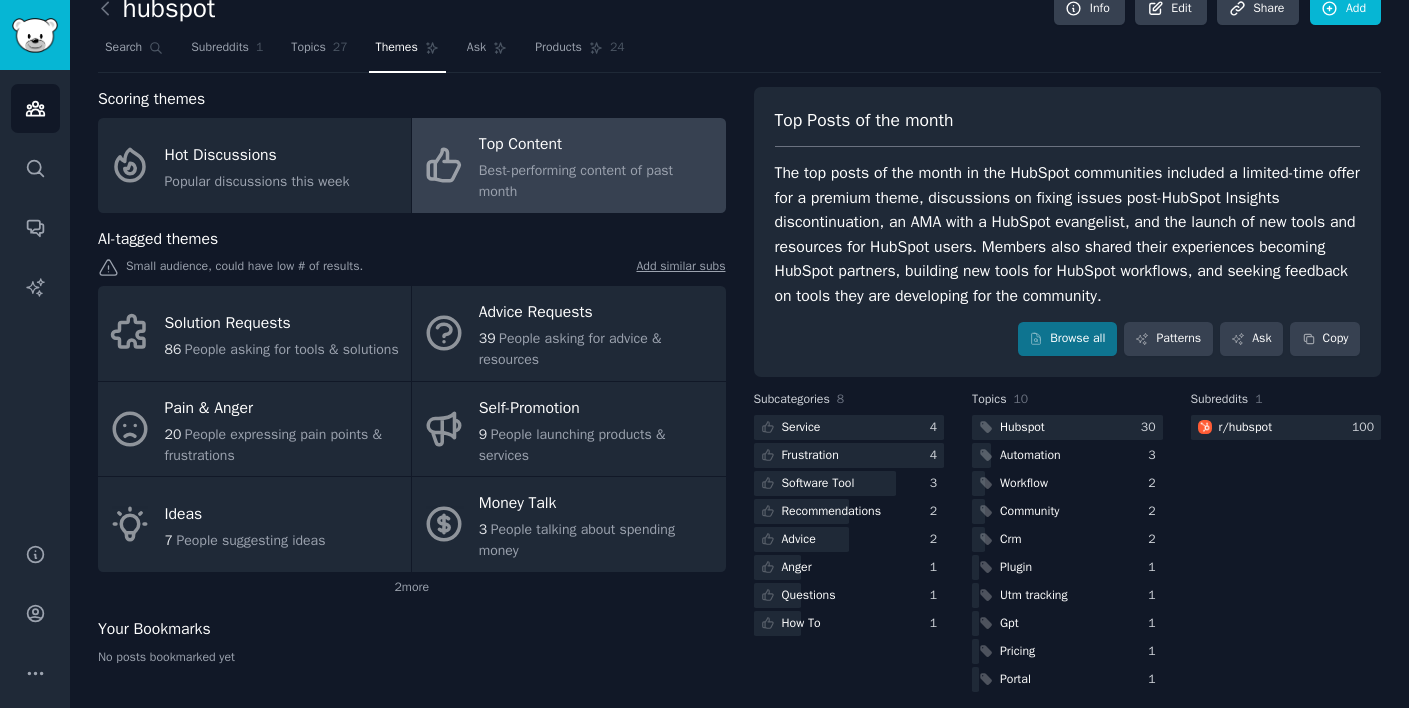 scroll, scrollTop: 41, scrollLeft: 0, axis: vertical 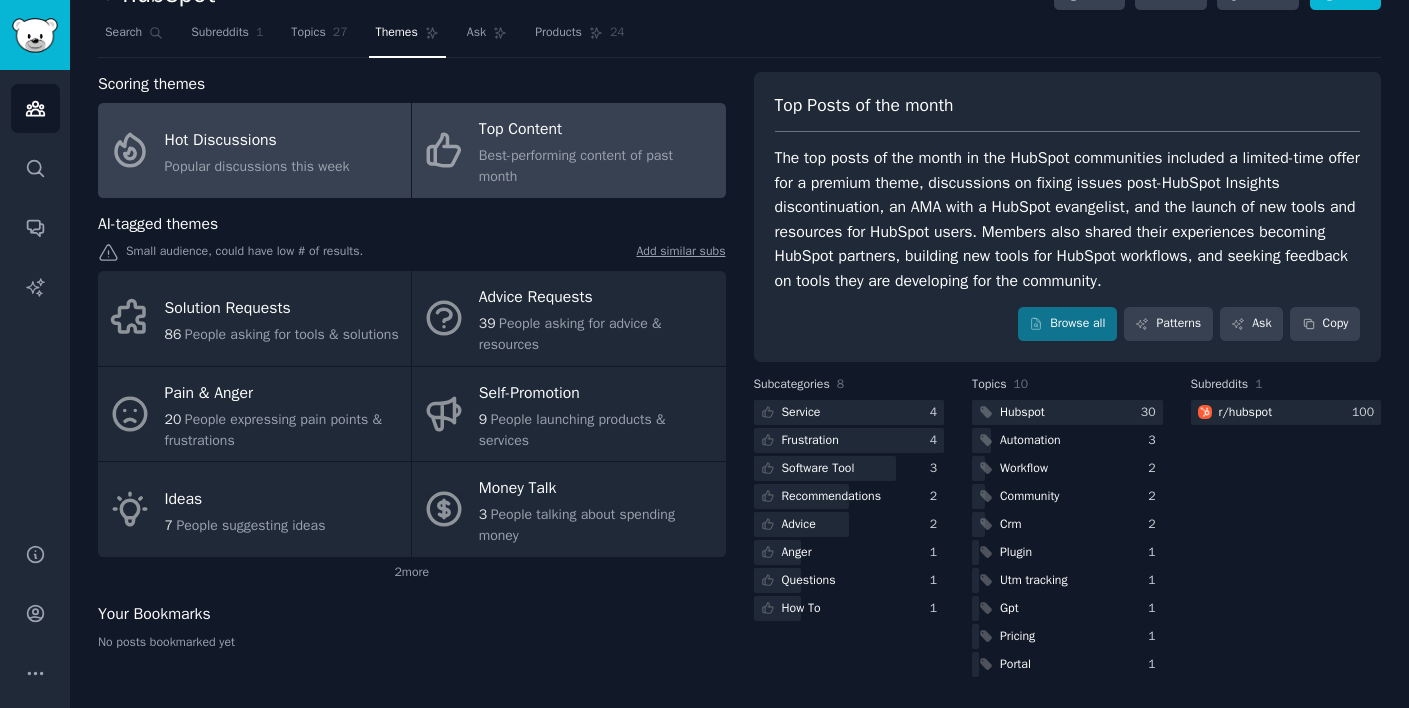 click on "Hot Discussions" at bounding box center (257, 140) 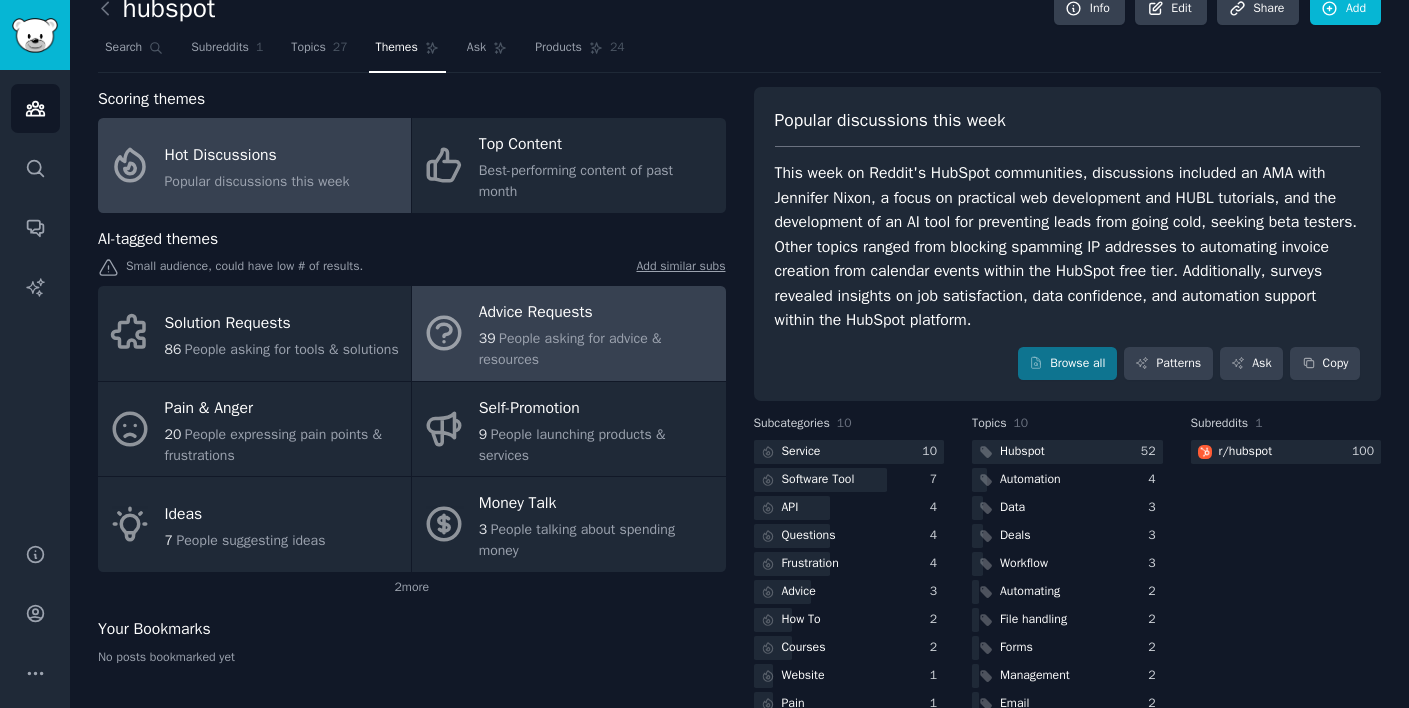 scroll, scrollTop: 41, scrollLeft: 0, axis: vertical 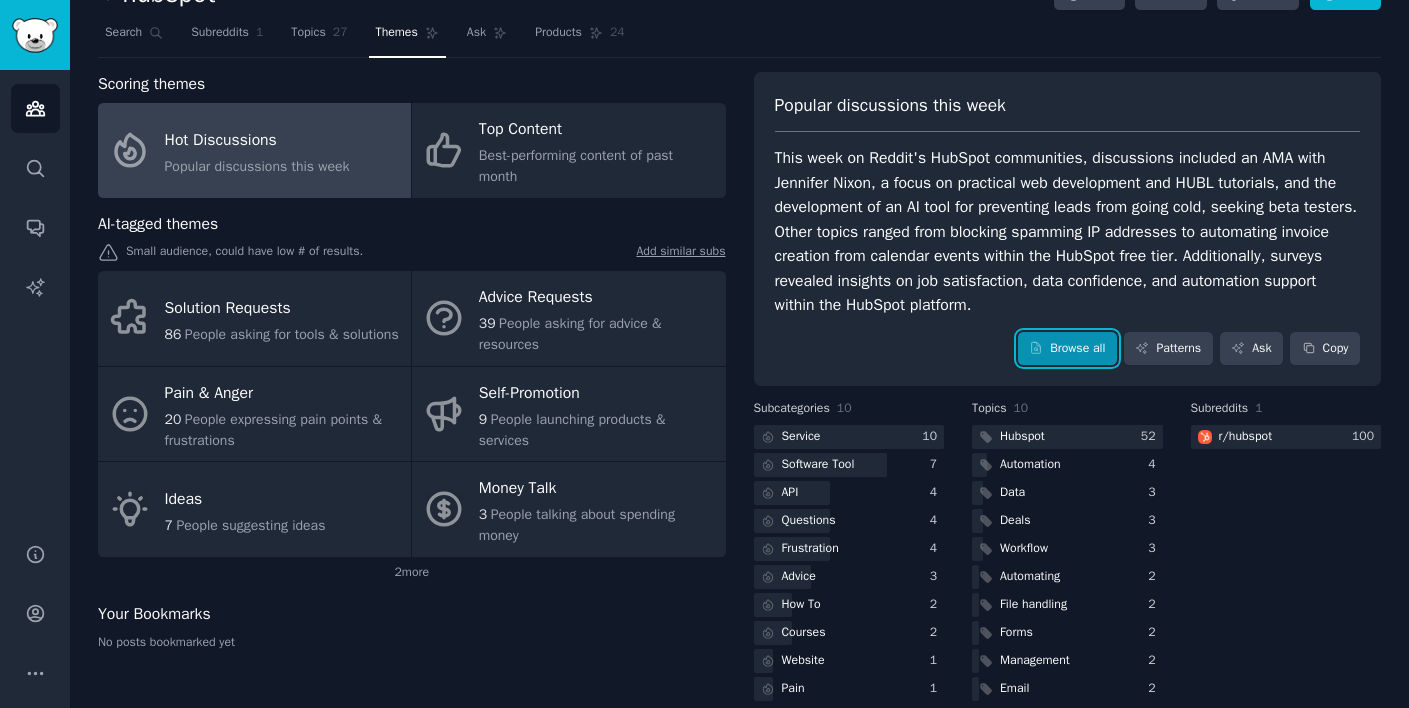 click on "Browse all" at bounding box center [1067, 349] 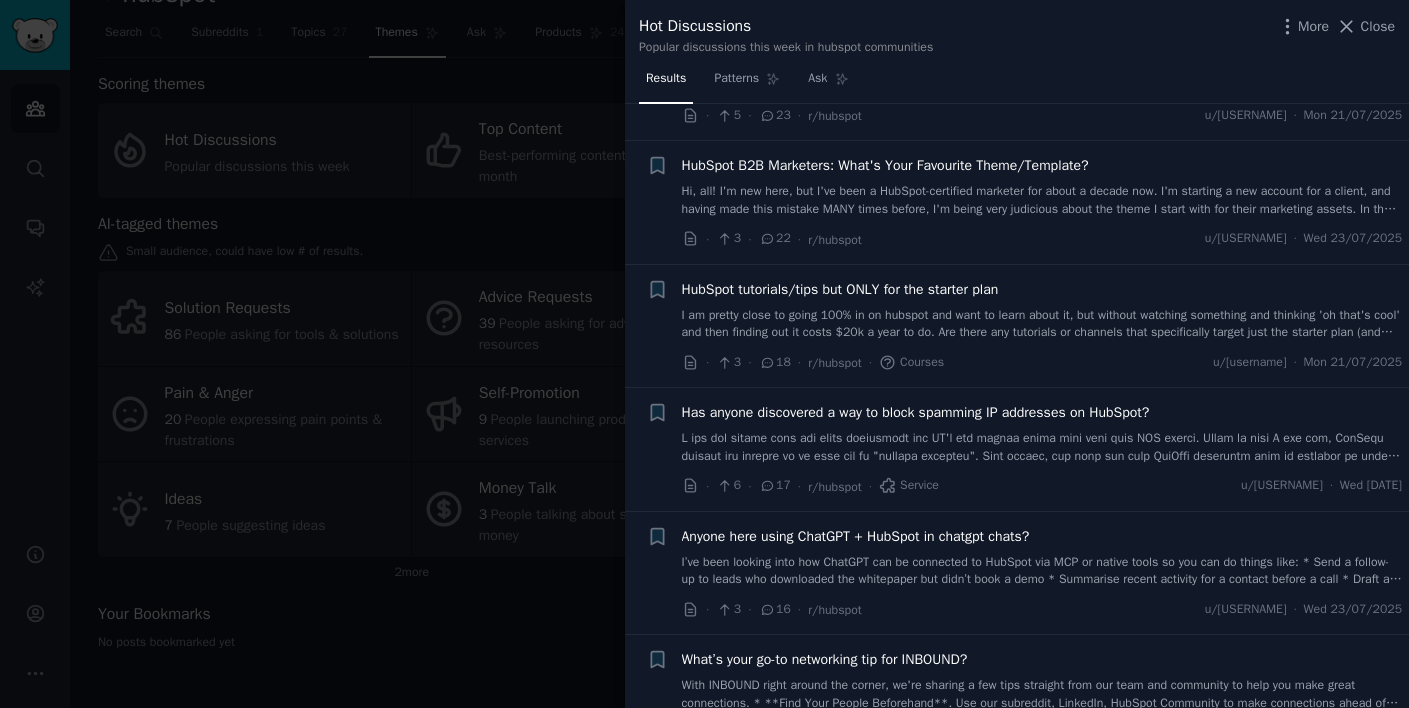 scroll, scrollTop: 276, scrollLeft: 0, axis: vertical 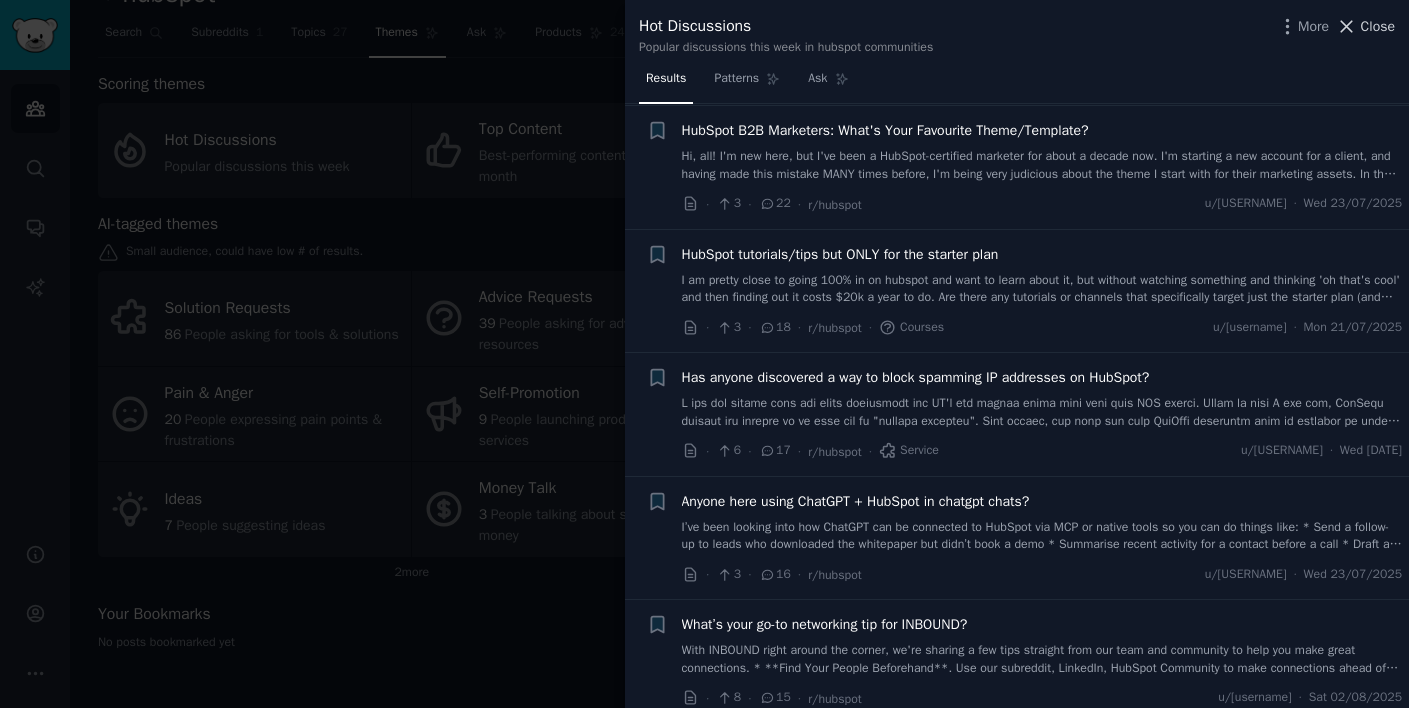 click on "Close" at bounding box center [1378, 26] 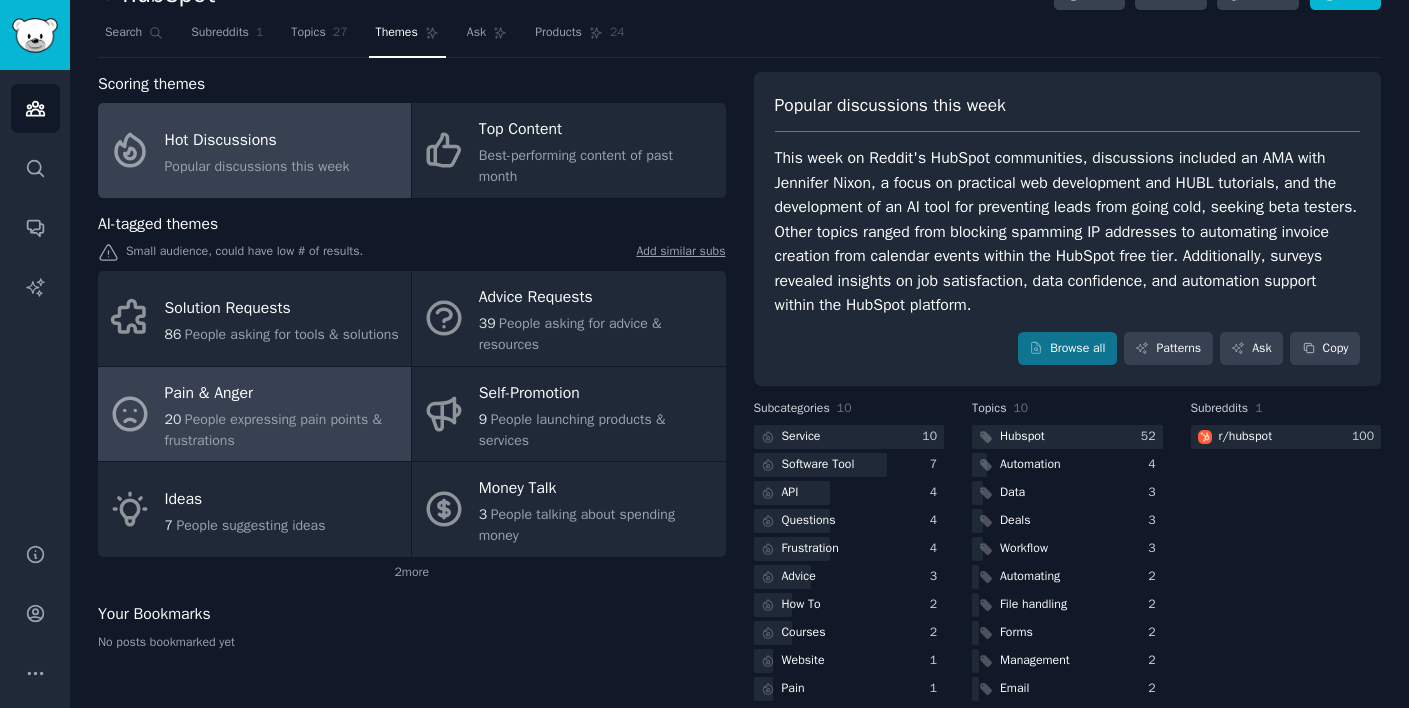 click on "People expressing pain points & frustrations" at bounding box center [273, 430] 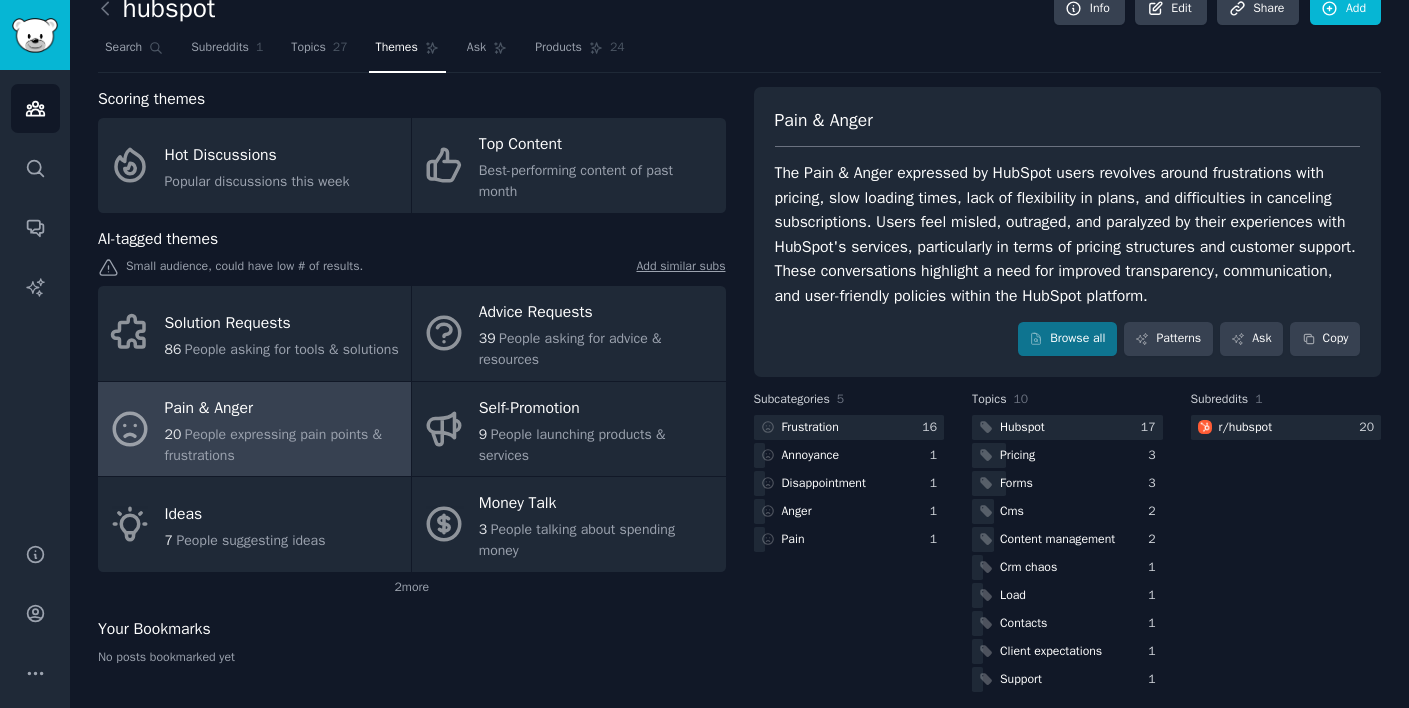 scroll, scrollTop: 41, scrollLeft: 0, axis: vertical 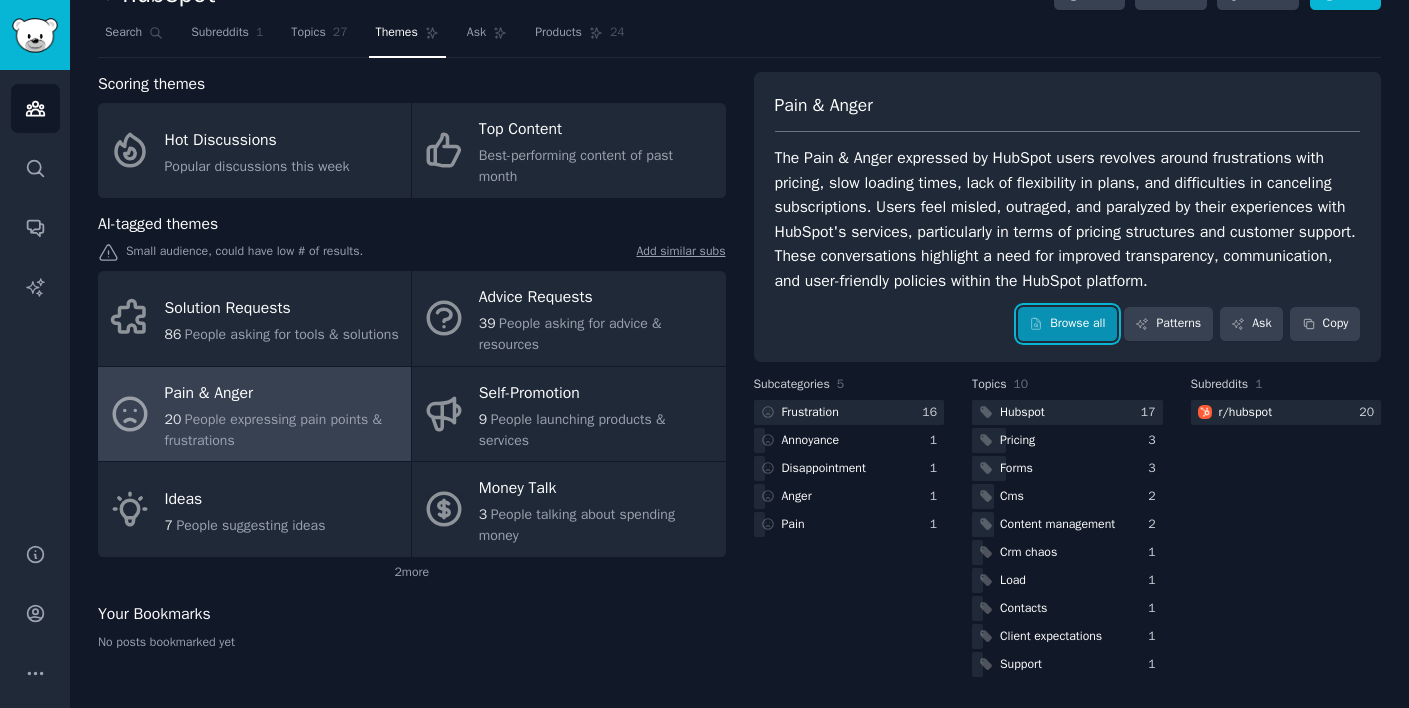 click on "Browse all" at bounding box center (1067, 324) 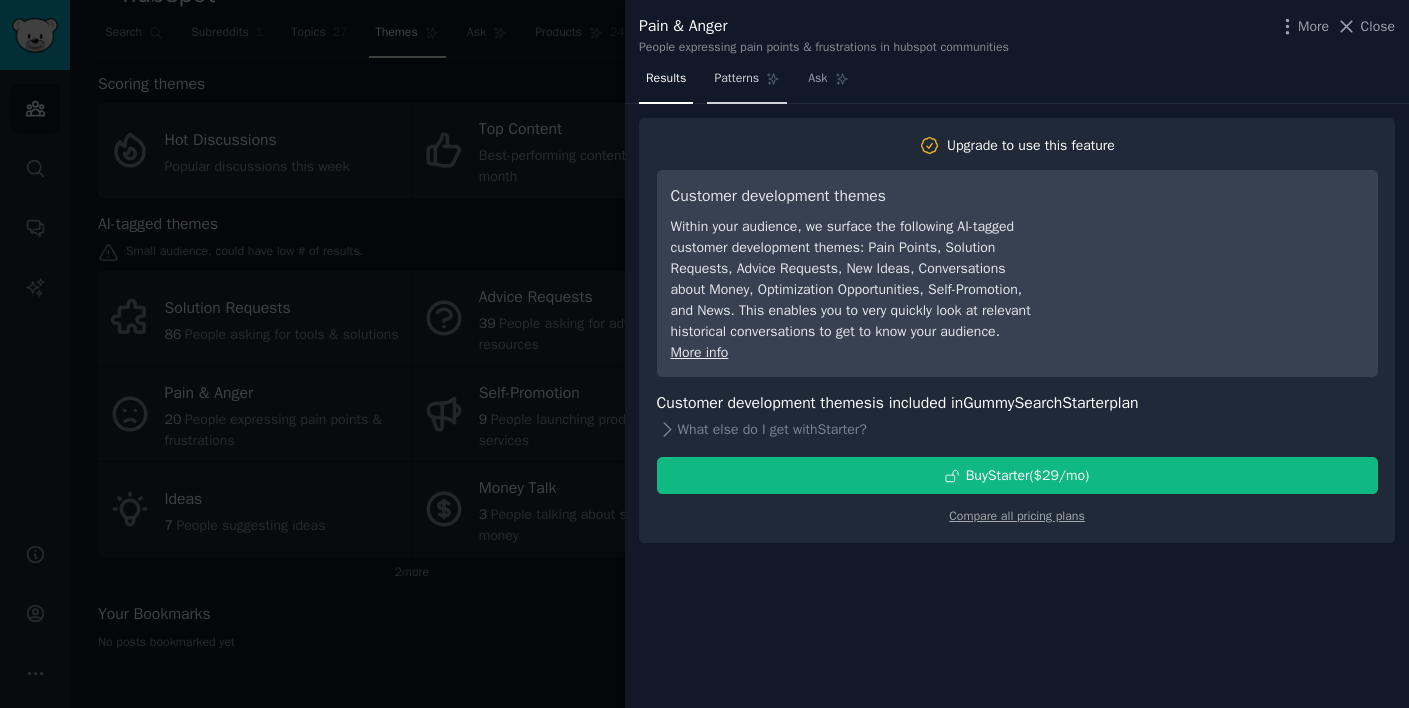 click on "Patterns" at bounding box center [736, 79] 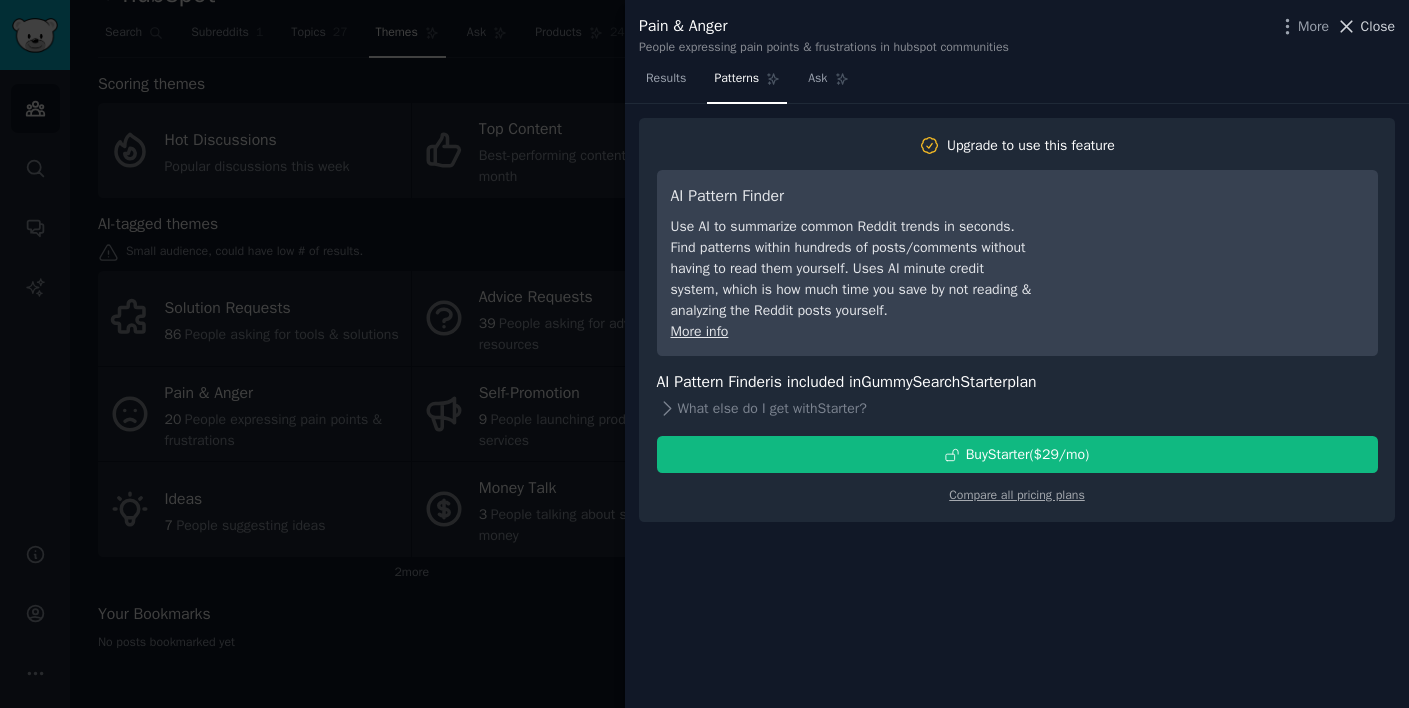 click on "Close" at bounding box center (1378, 26) 